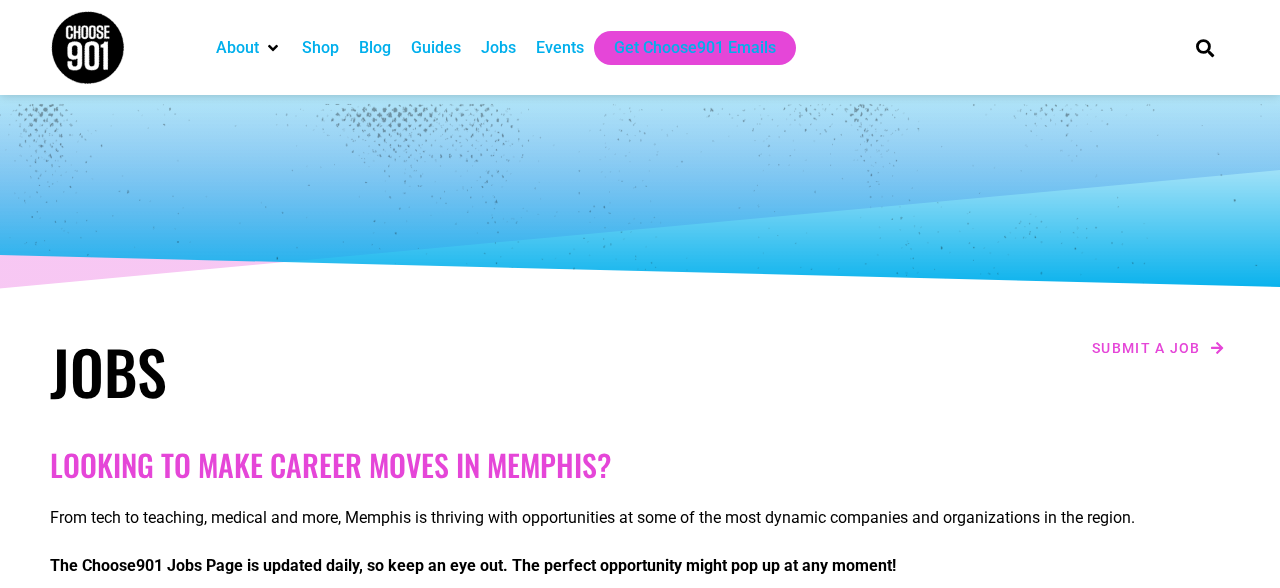 scroll, scrollTop: 243, scrollLeft: 0, axis: vertical 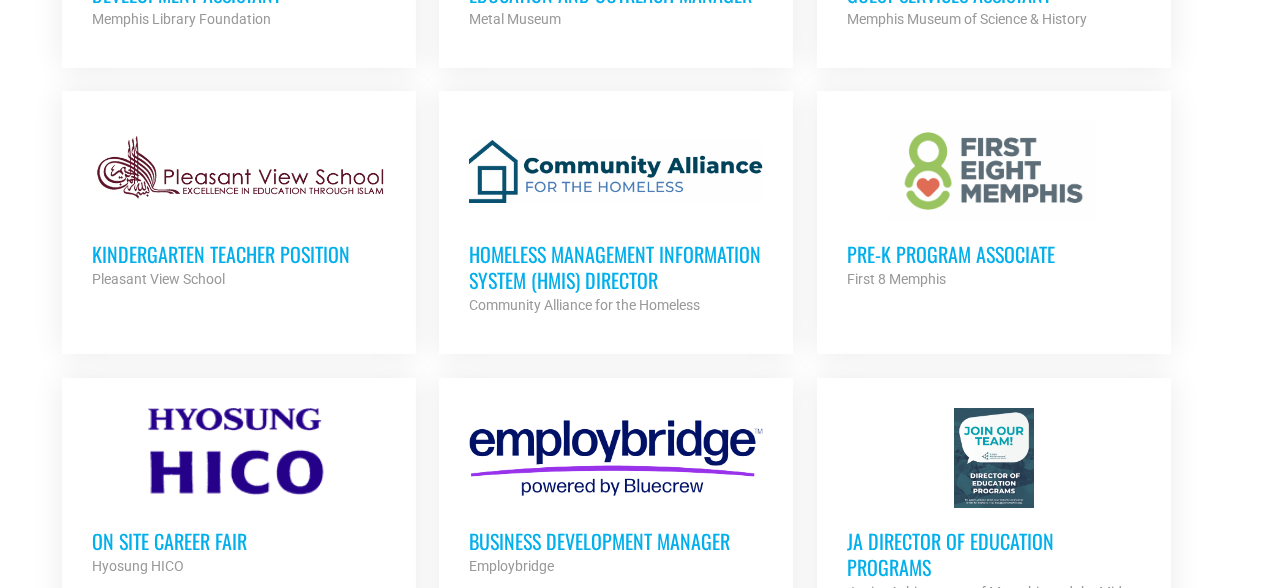 click on "Homeless Management Information System (HMIS) Director" at bounding box center (616, 267) 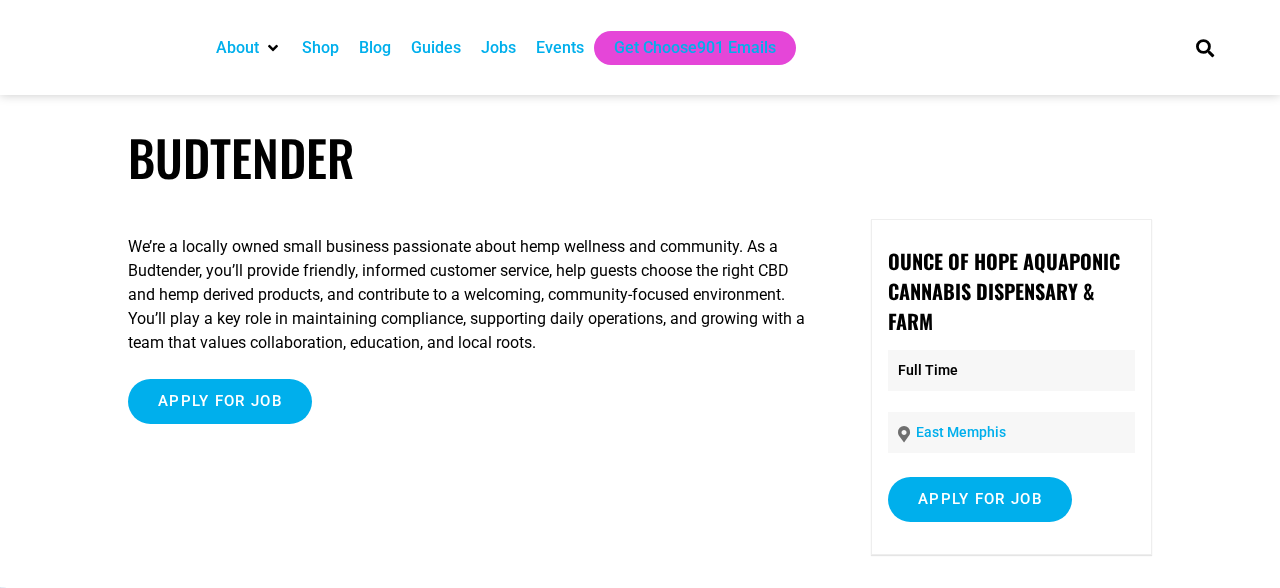 scroll, scrollTop: 0, scrollLeft: 0, axis: both 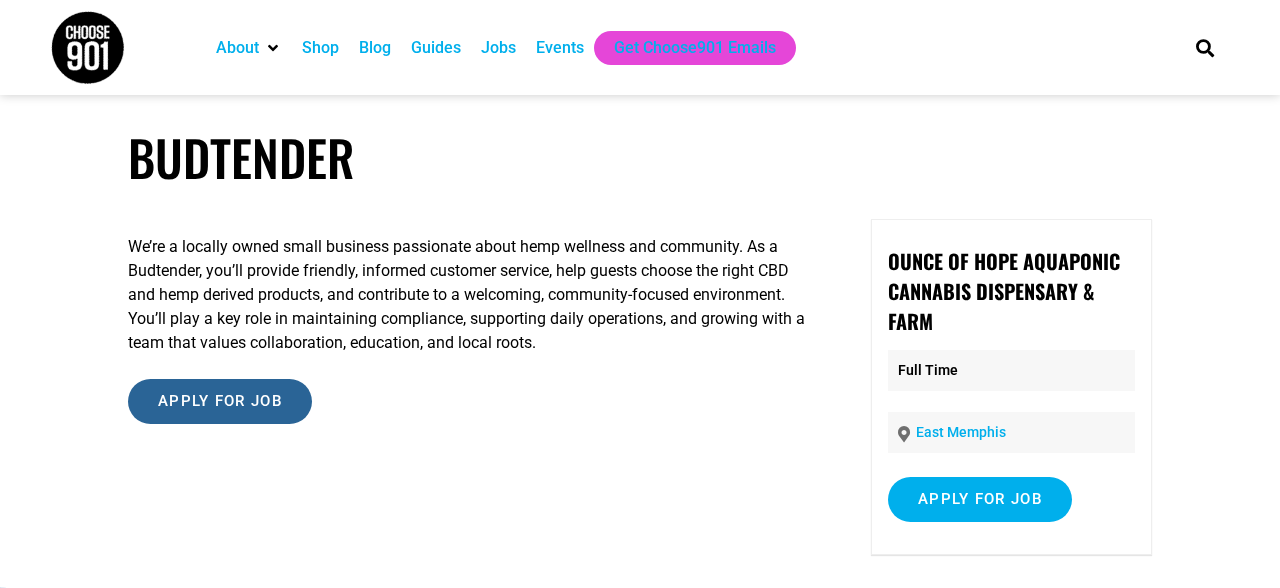 click on "Apply for job" at bounding box center [220, 401] 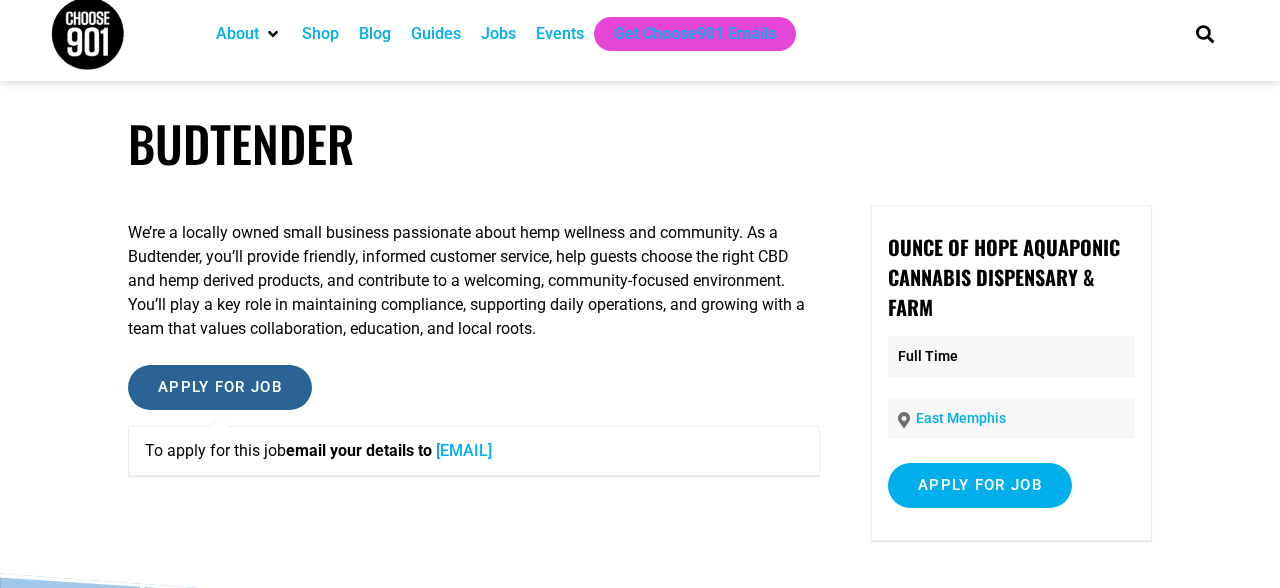 scroll, scrollTop: 0, scrollLeft: 0, axis: both 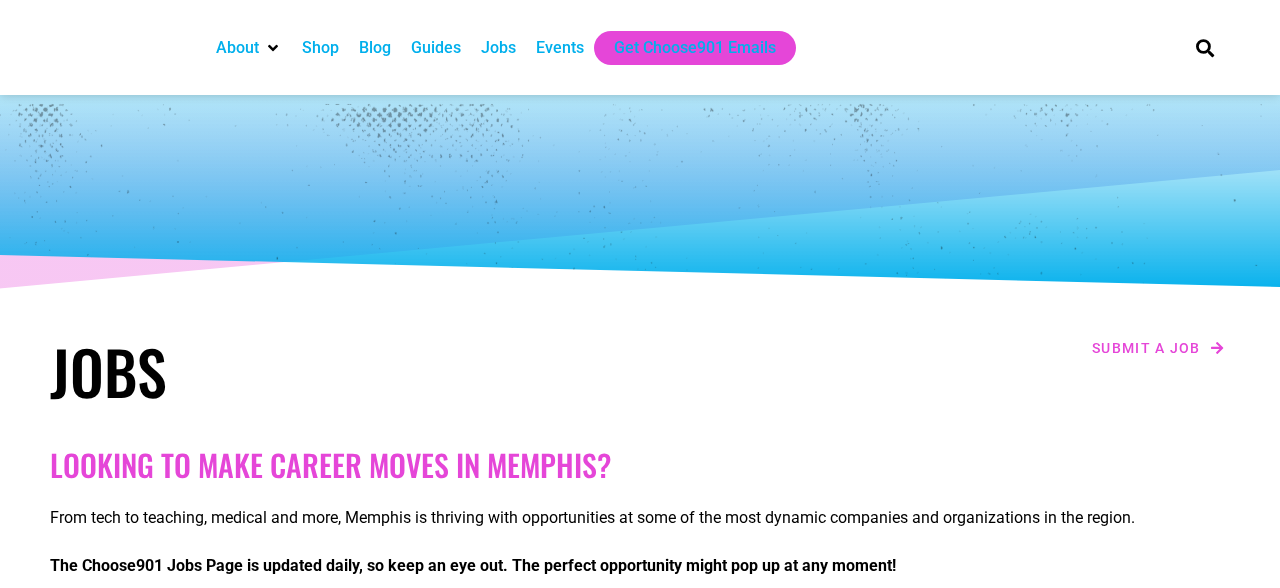 checkbox on "true" 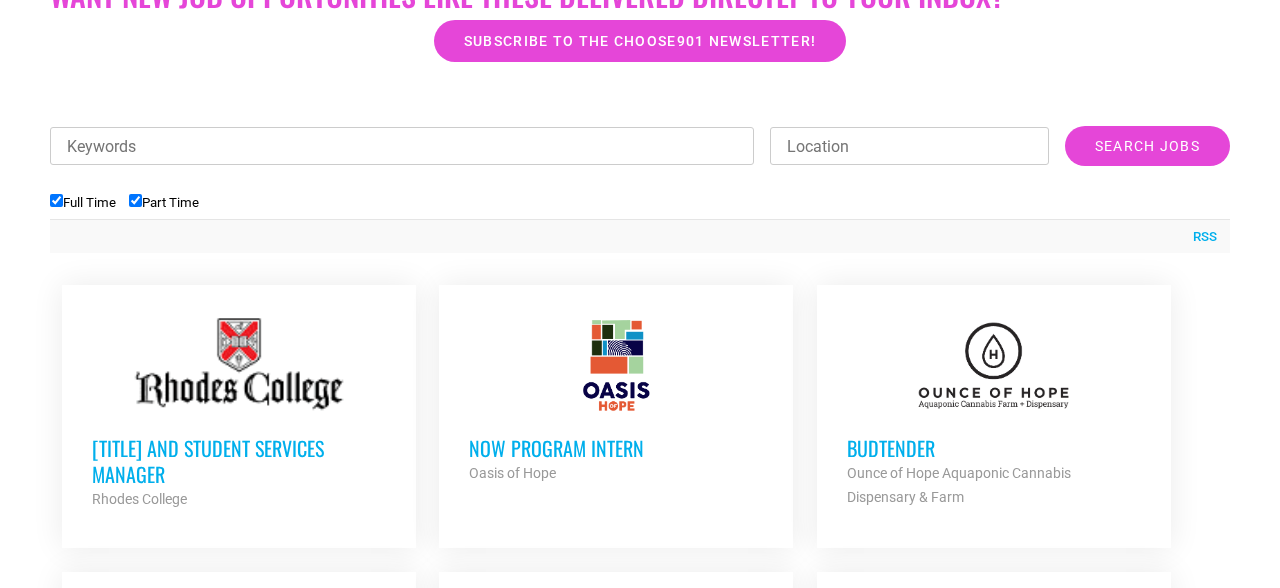 scroll, scrollTop: 646, scrollLeft: 0, axis: vertical 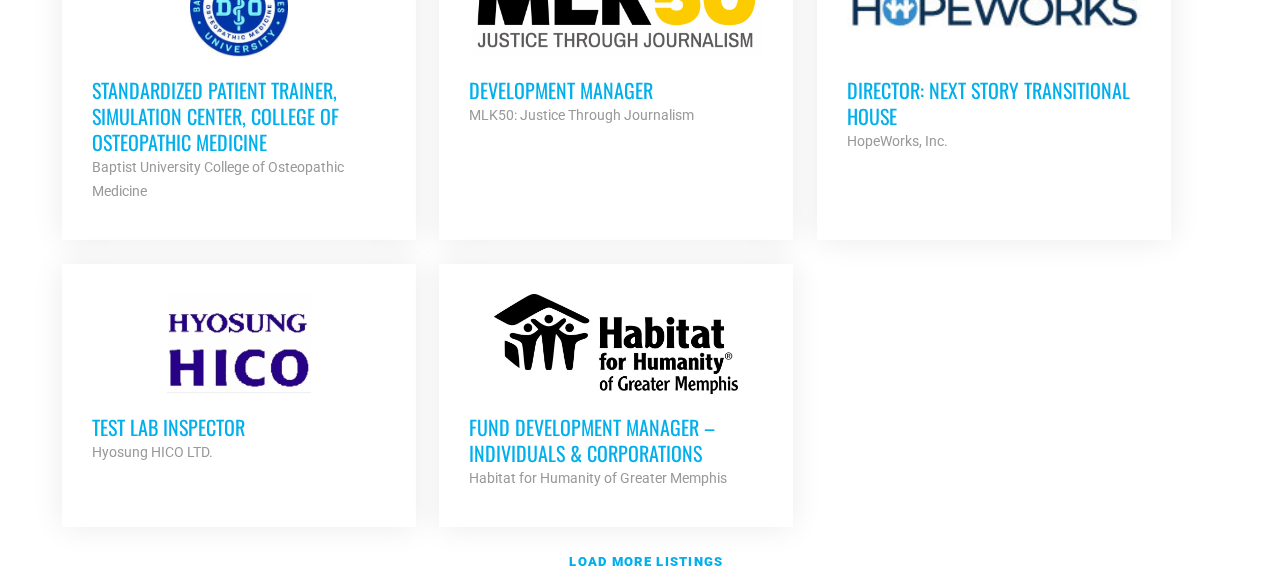 click on "Test Lab Inspector" at bounding box center (239, 427) 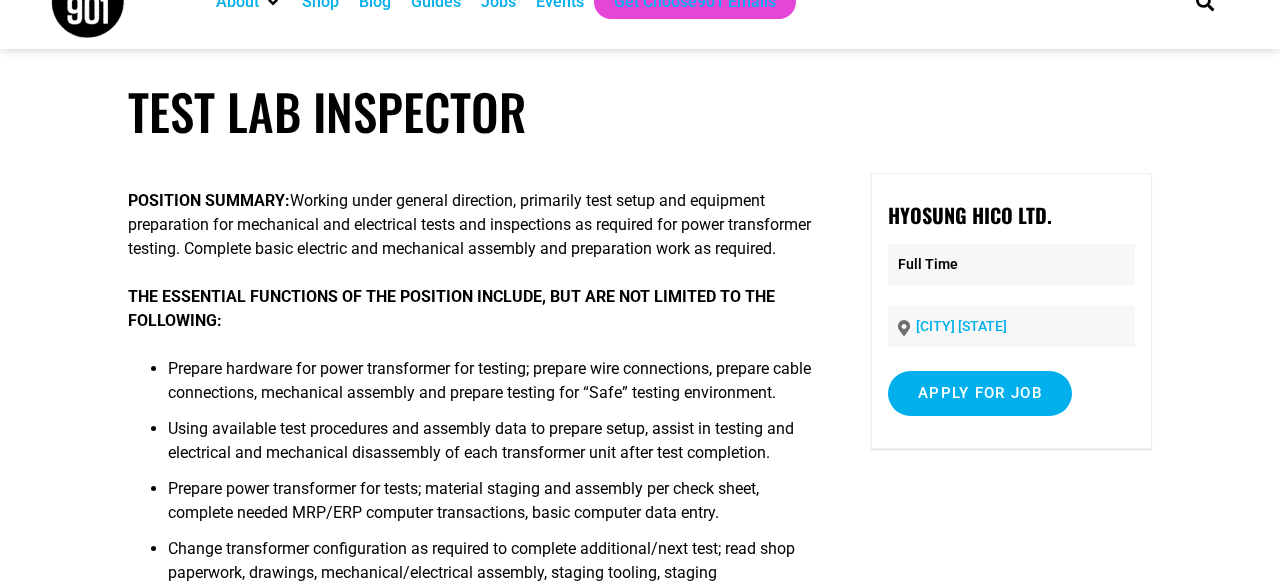 scroll, scrollTop: 115, scrollLeft: 0, axis: vertical 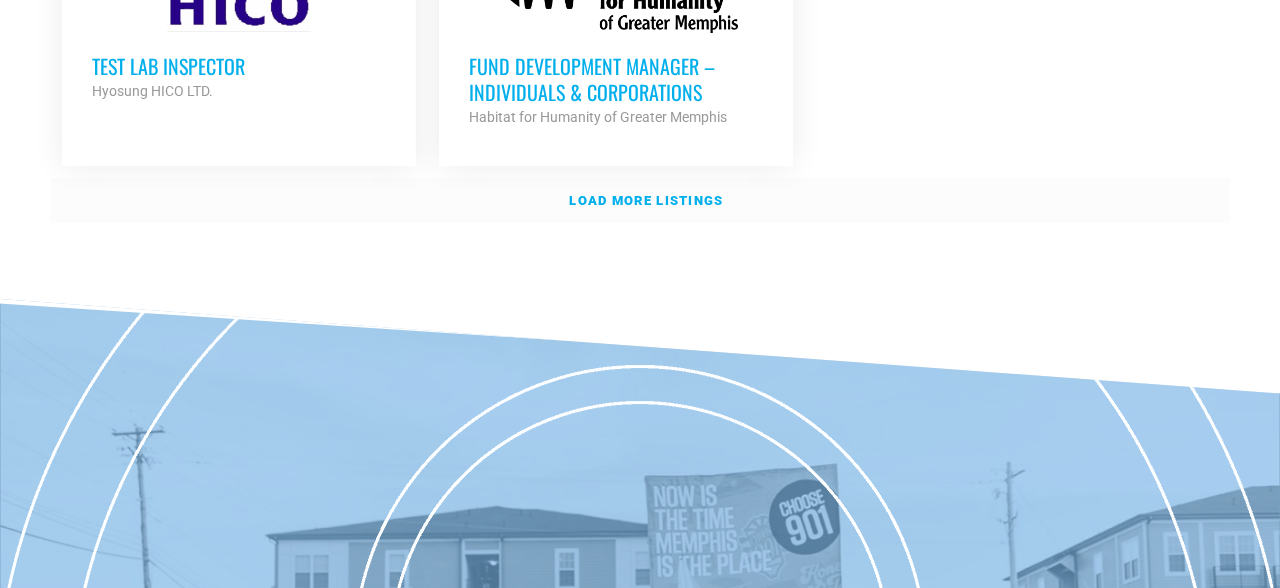 click on "Load more listings" at bounding box center [646, 200] 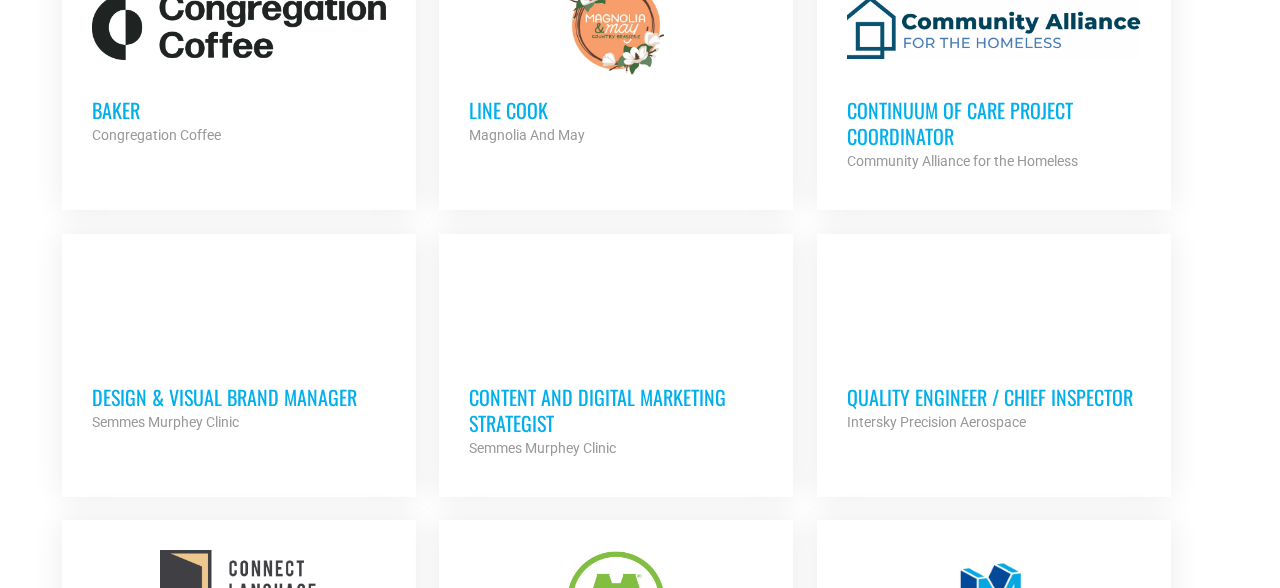 scroll, scrollTop: 3050, scrollLeft: 0, axis: vertical 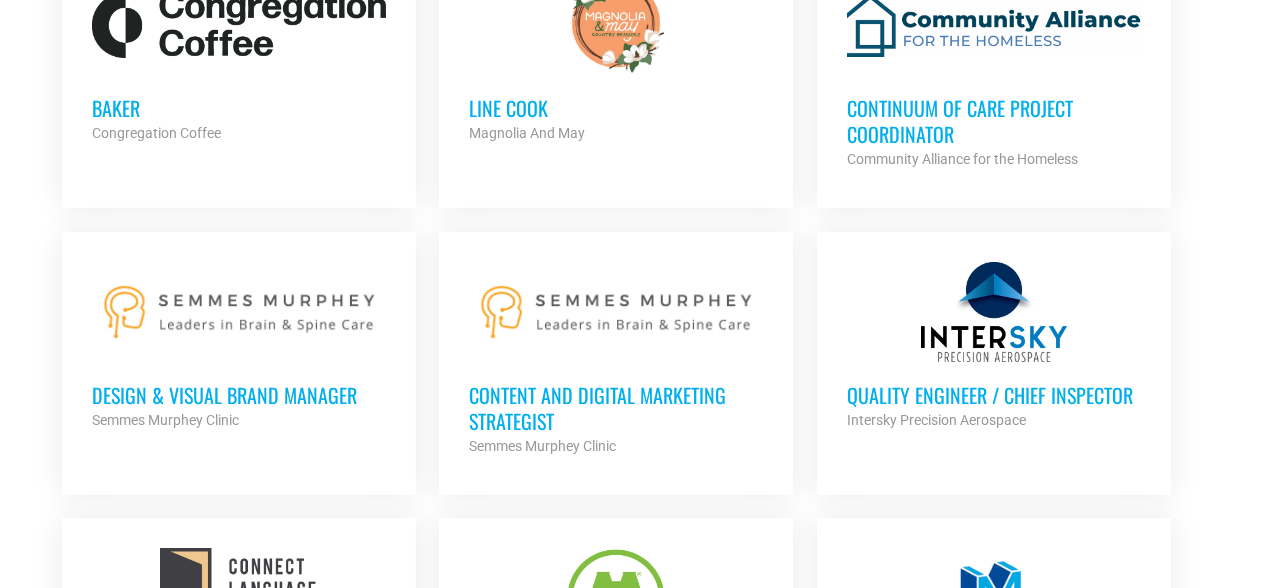 click on "Content and Digital Marketing Strategist" at bounding box center [616, 408] 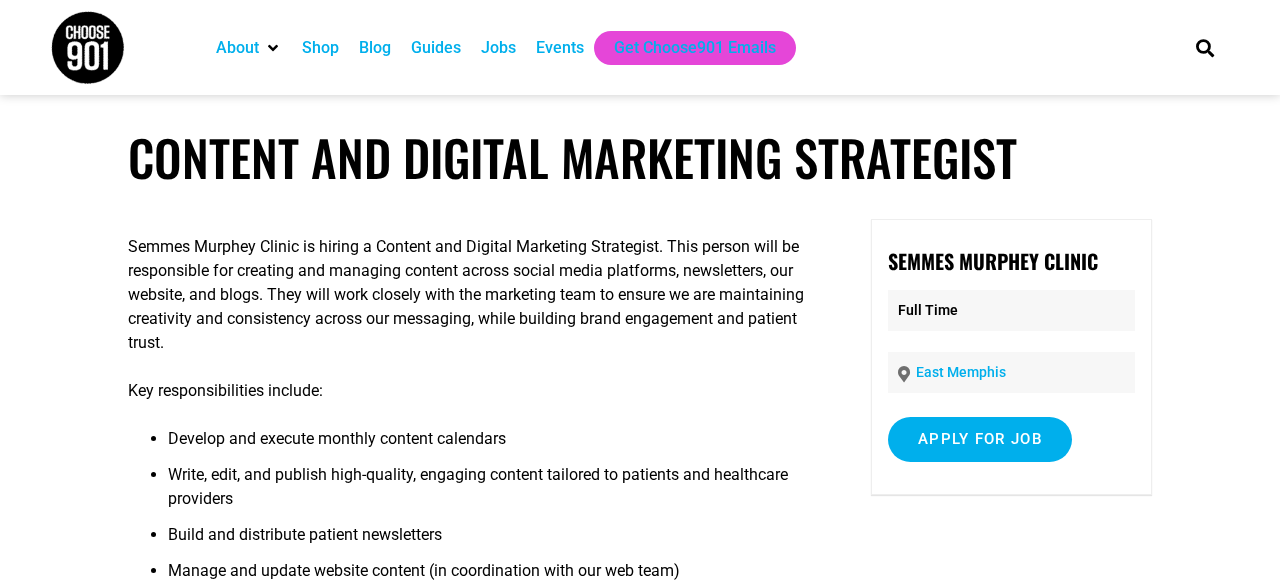 scroll, scrollTop: 0, scrollLeft: 0, axis: both 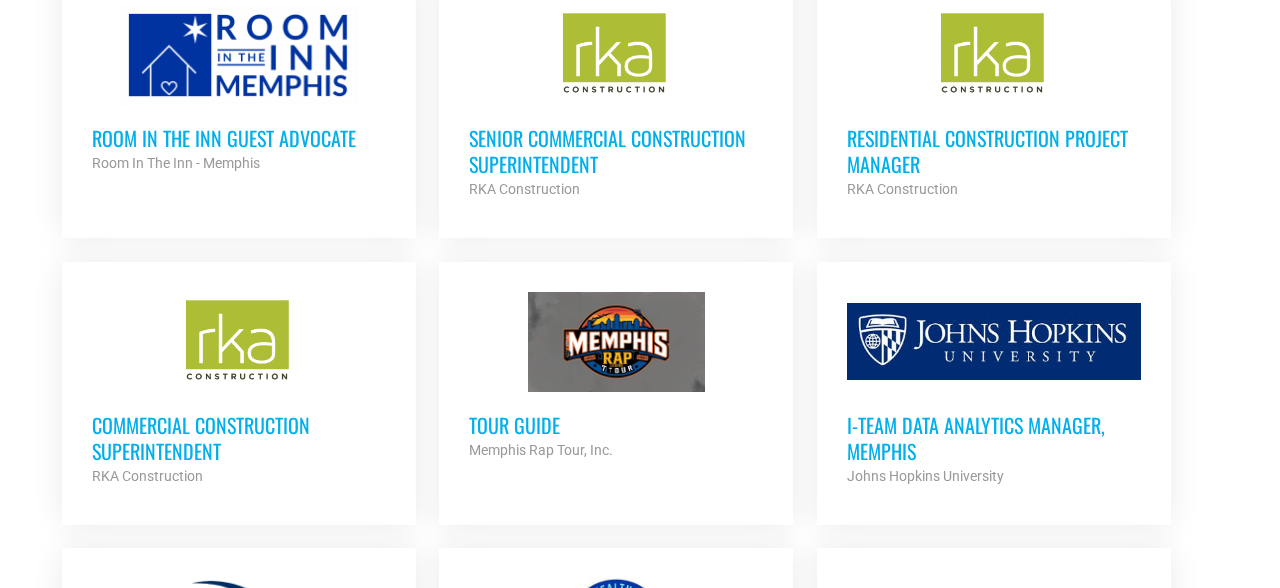 click on "i-team Data Analytics Manager, Memphis" at bounding box center [994, 438] 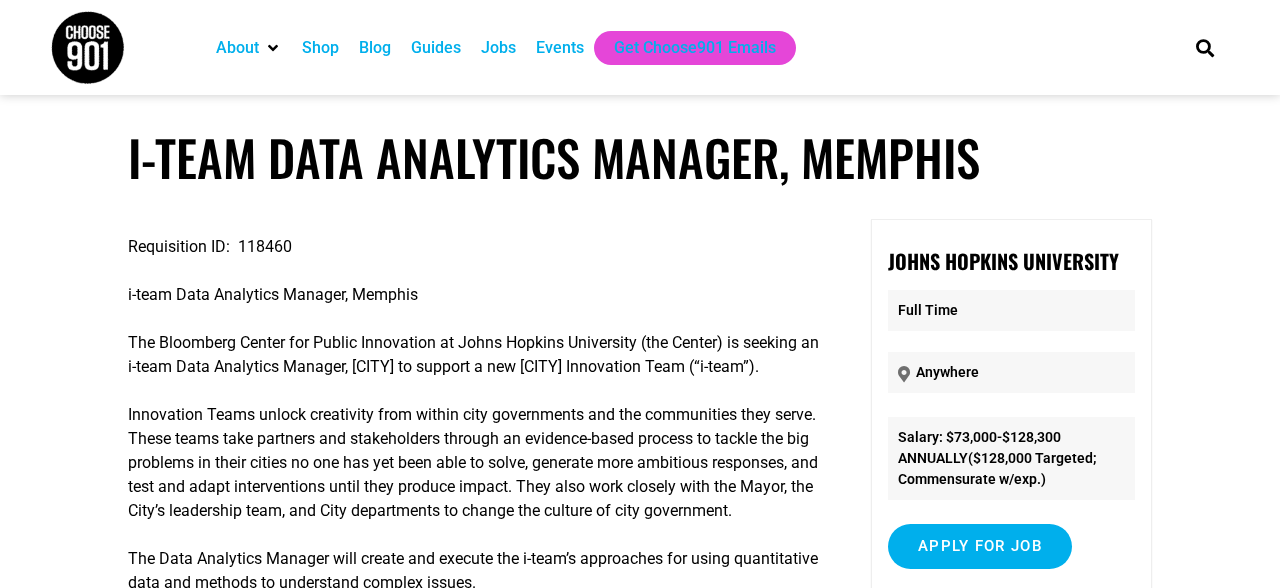 scroll, scrollTop: 0, scrollLeft: 0, axis: both 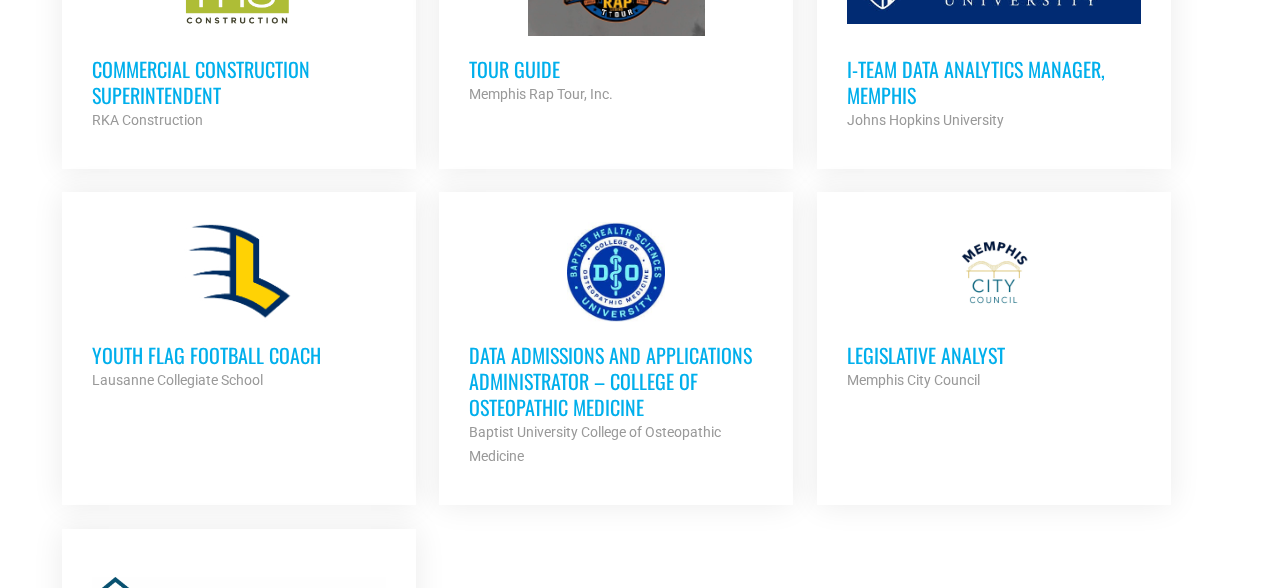 click on "Data Admissions and Applications Administrator – College of Osteopathic Medicine" at bounding box center (616, 381) 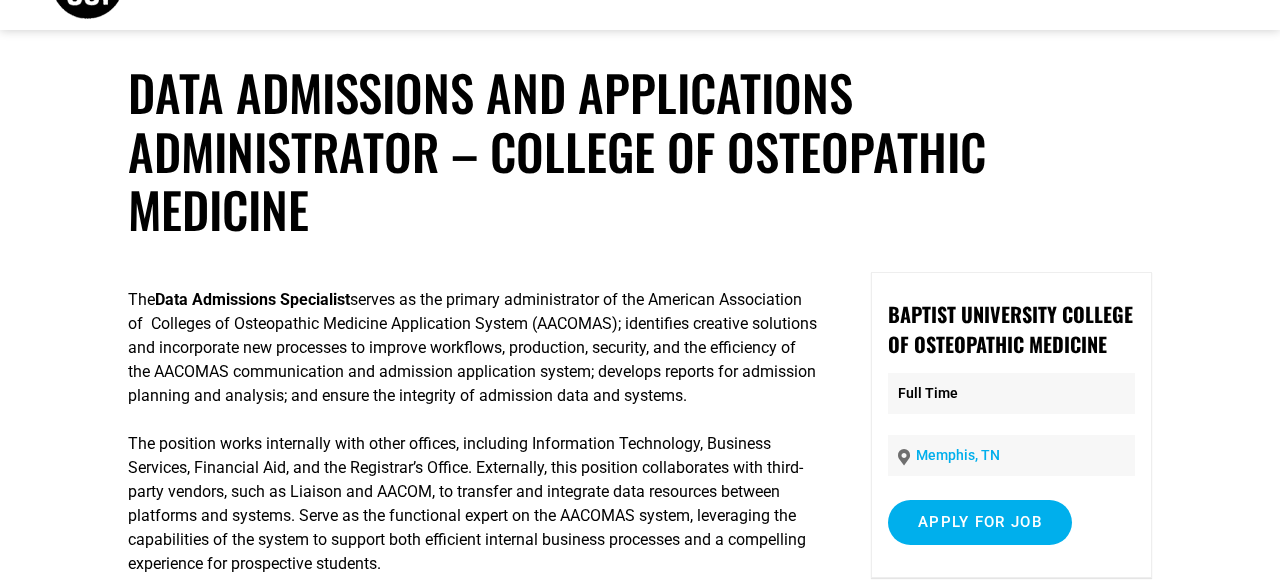 scroll, scrollTop: 0, scrollLeft: 0, axis: both 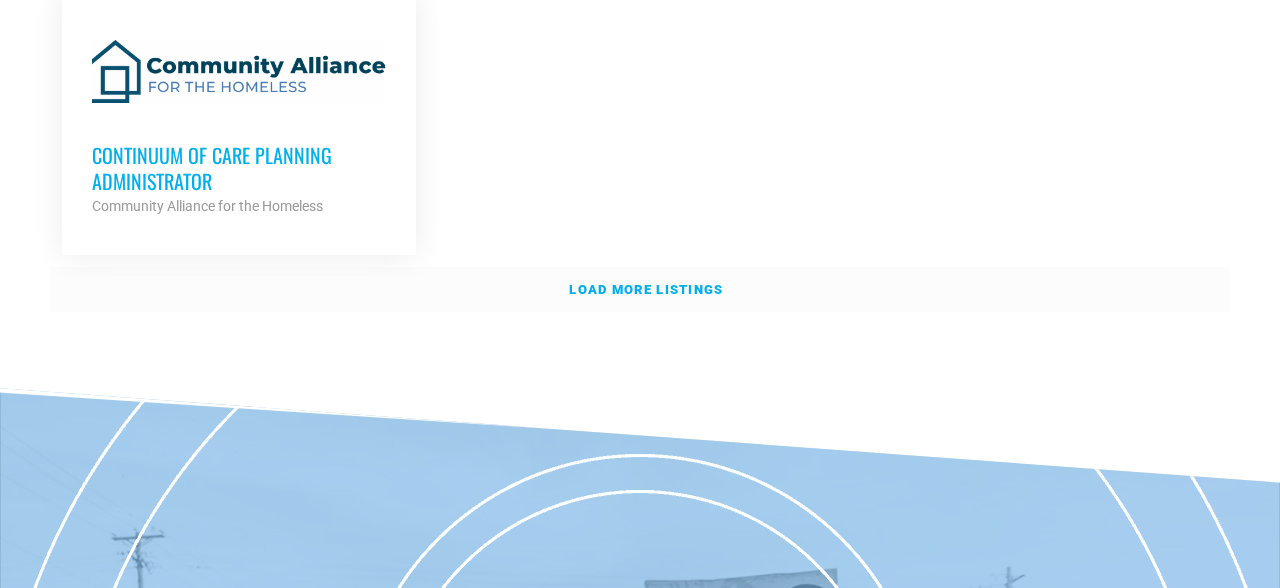 click on "Load more listings" at bounding box center [646, 289] 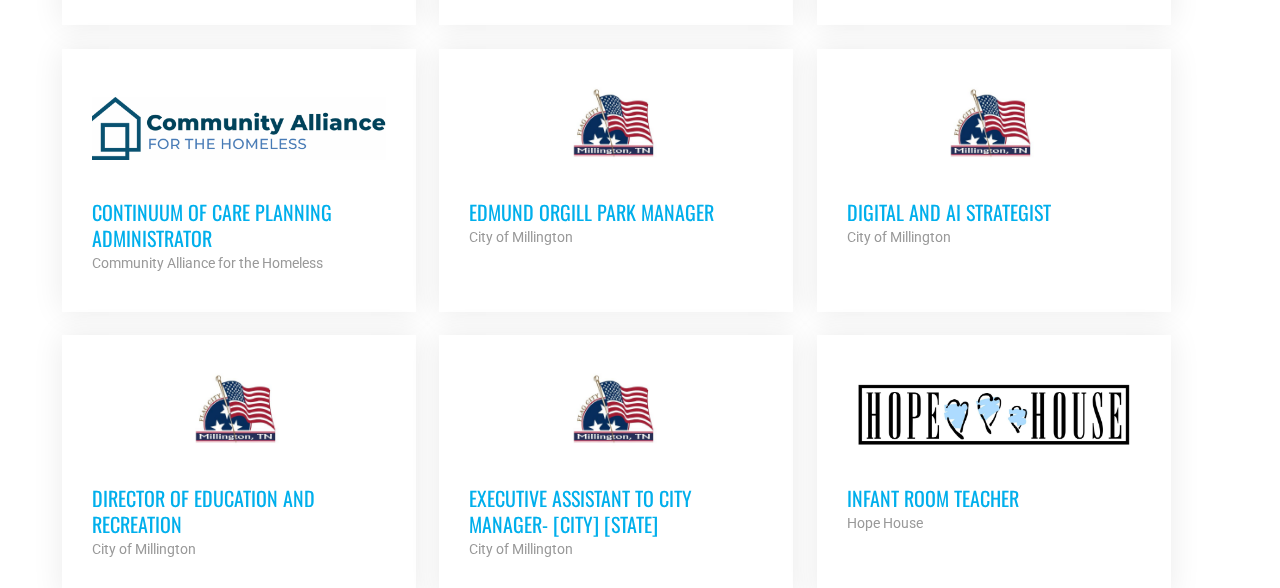 scroll, scrollTop: 4717, scrollLeft: 0, axis: vertical 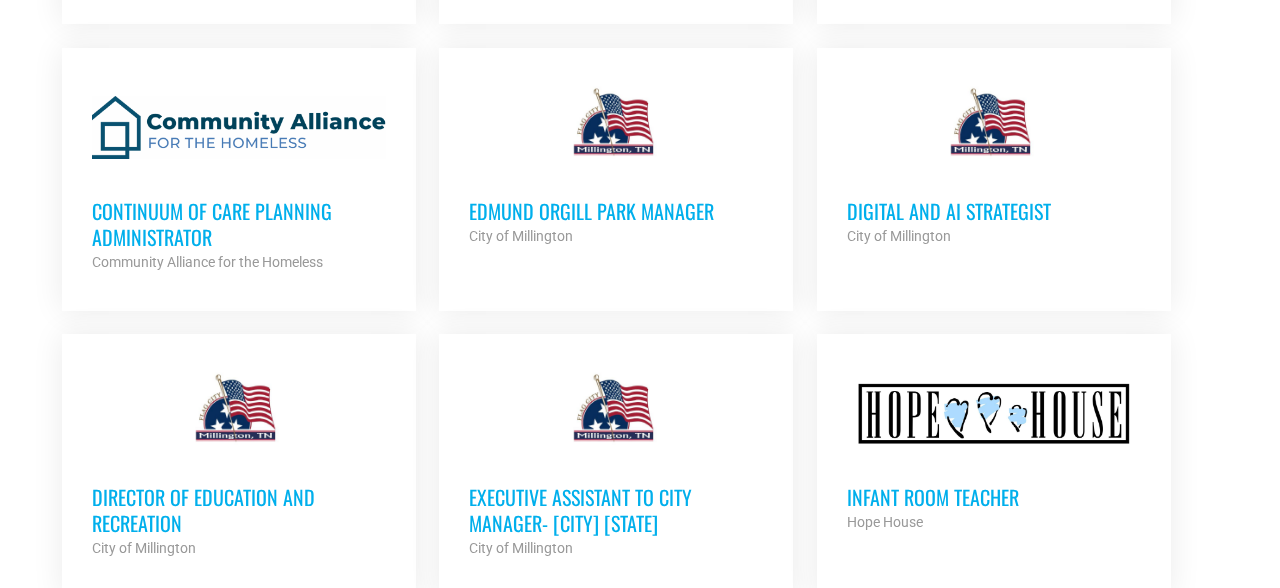 click on "Digital and AI Strategist" at bounding box center (994, 211) 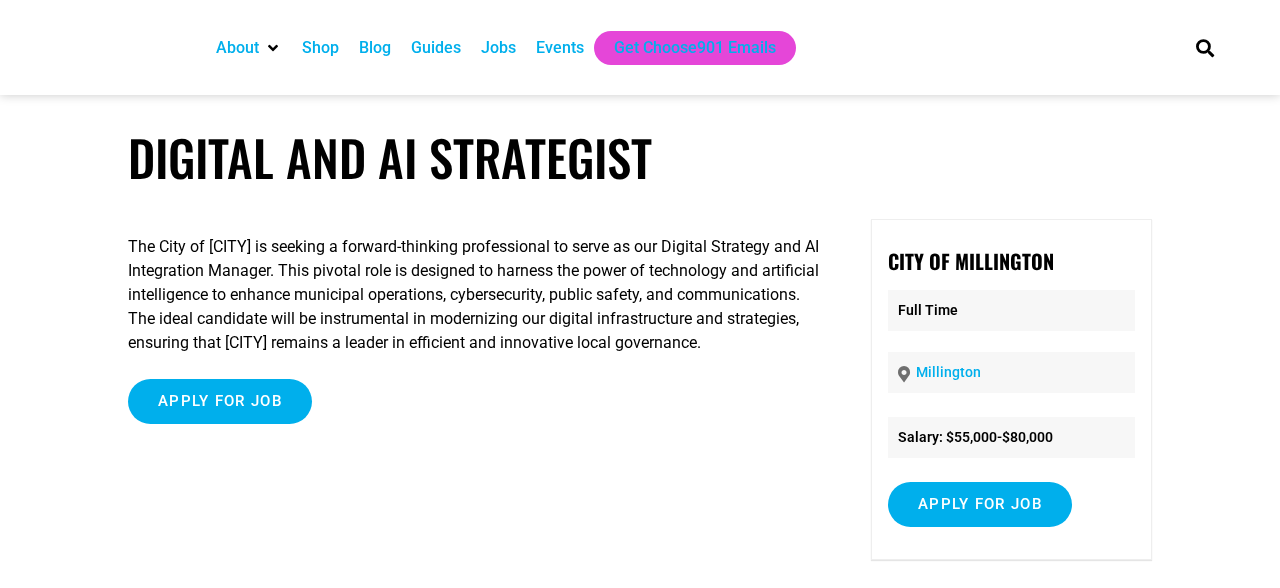scroll, scrollTop: 0, scrollLeft: 0, axis: both 